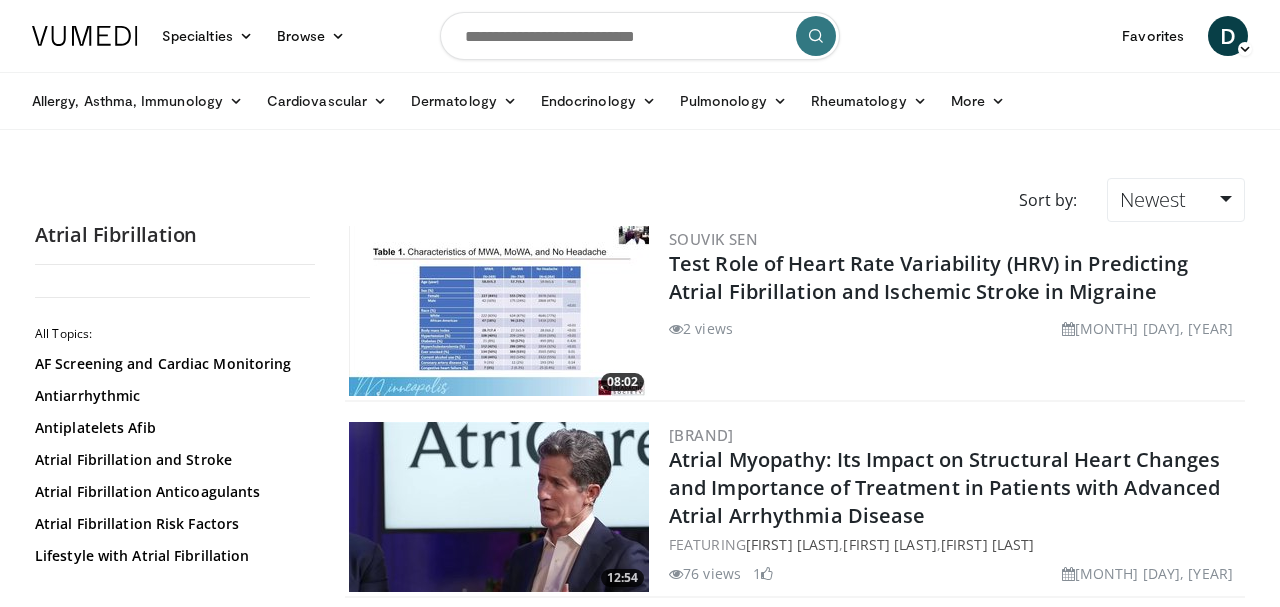 scroll, scrollTop: 0, scrollLeft: 0, axis: both 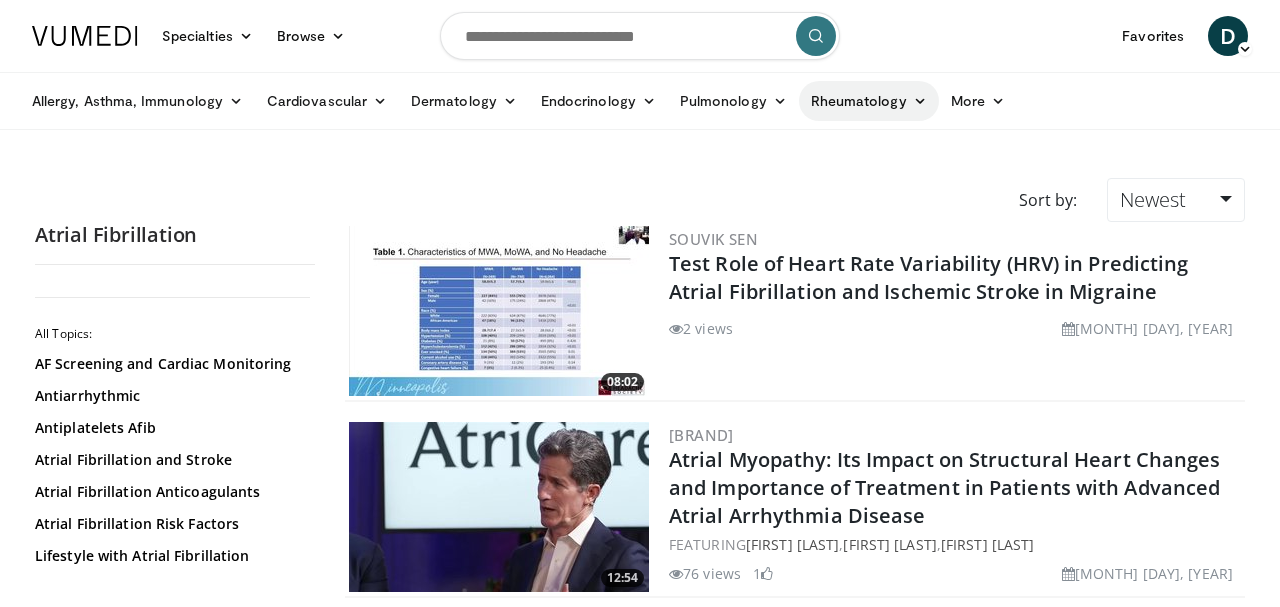 click at bounding box center (920, 101) 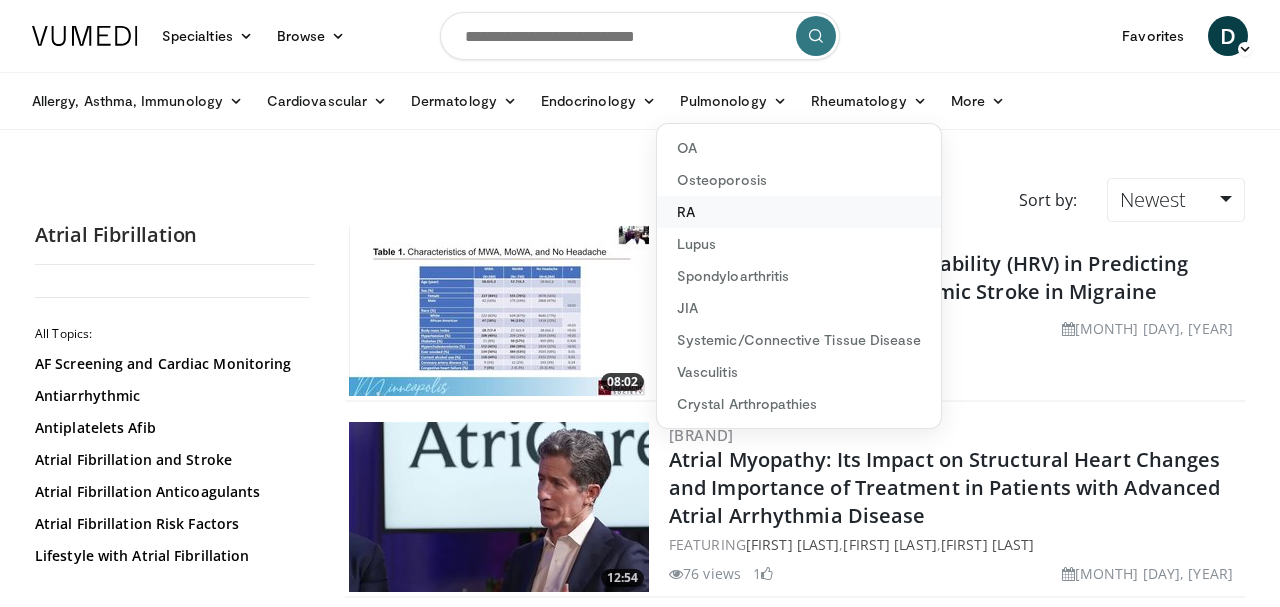 click on "RA" at bounding box center [799, 212] 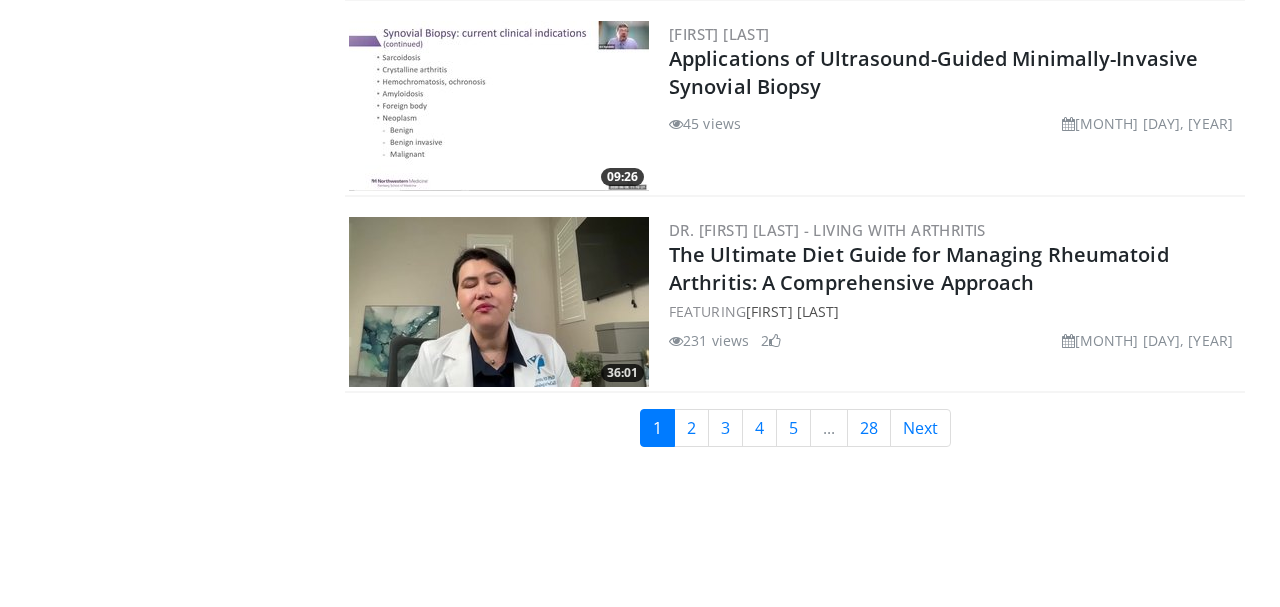 scroll, scrollTop: 4726, scrollLeft: 0, axis: vertical 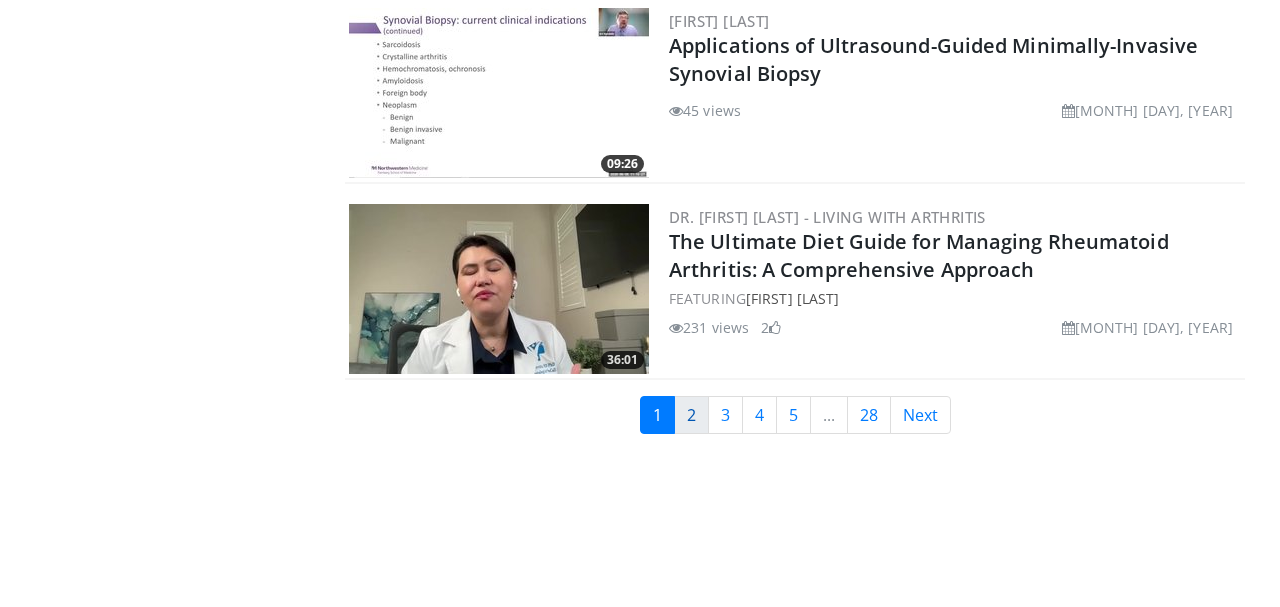 click on "2" at bounding box center (691, 415) 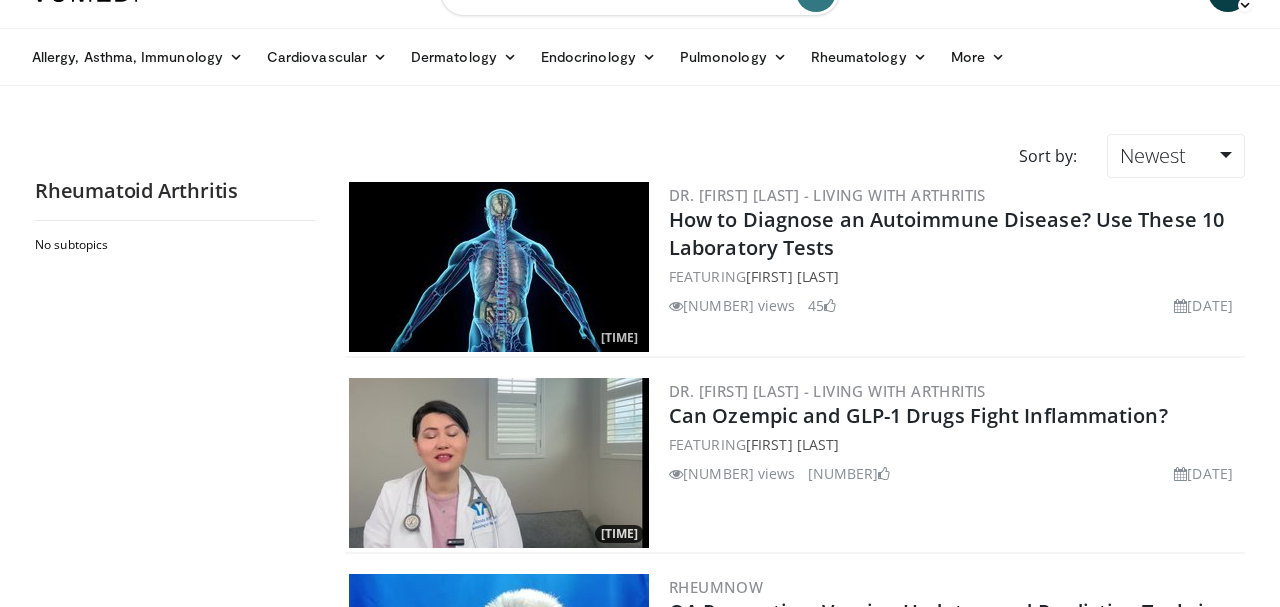 scroll, scrollTop: 47, scrollLeft: 0, axis: vertical 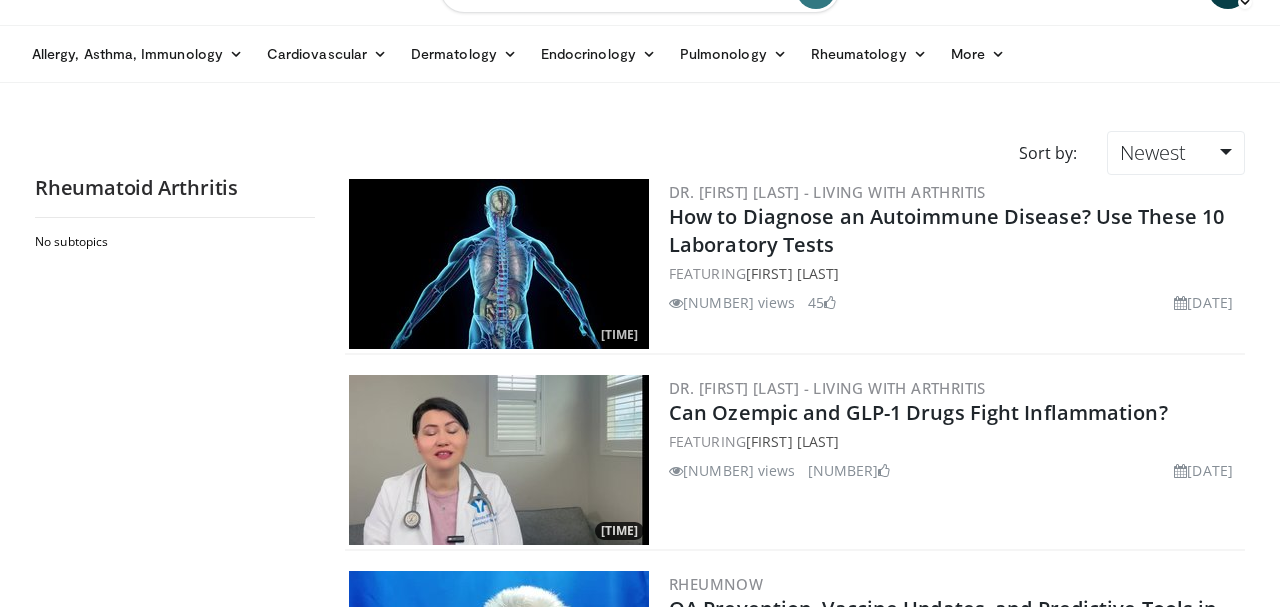 click at bounding box center [499, 264] 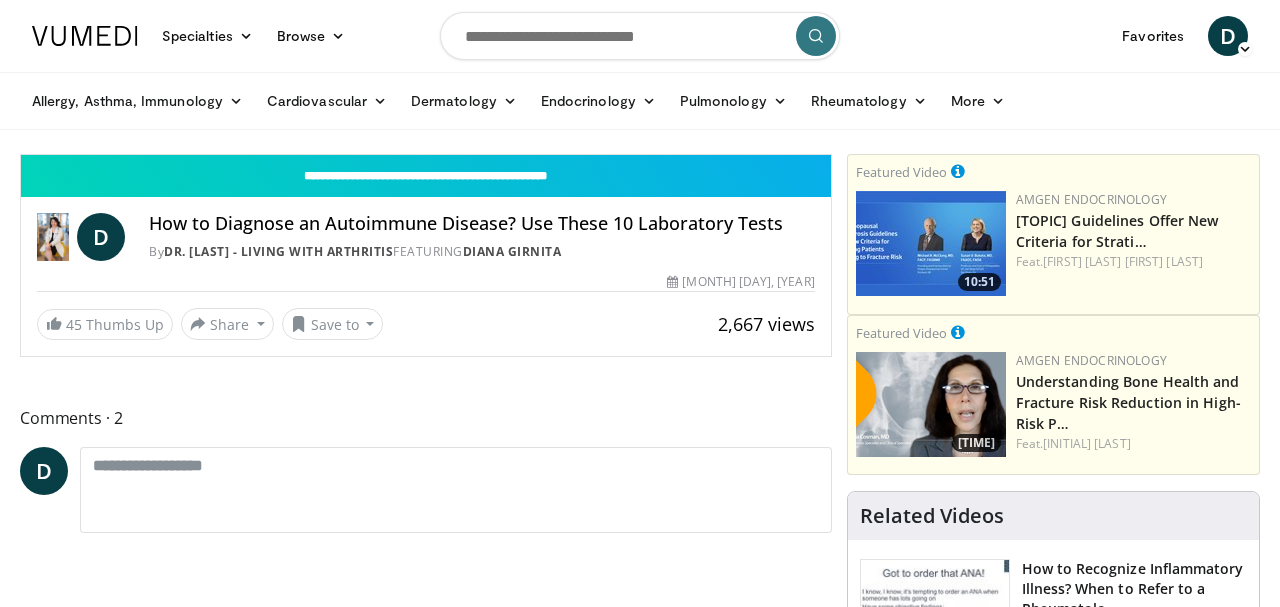 scroll, scrollTop: 0, scrollLeft: 0, axis: both 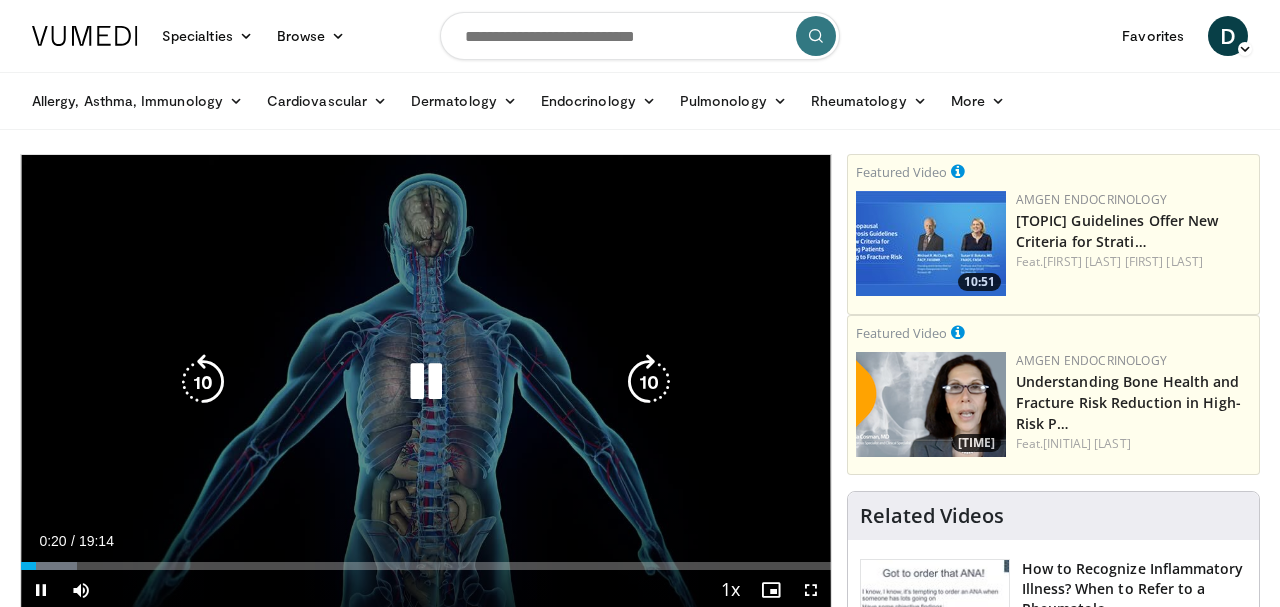 click at bounding box center (426, 382) 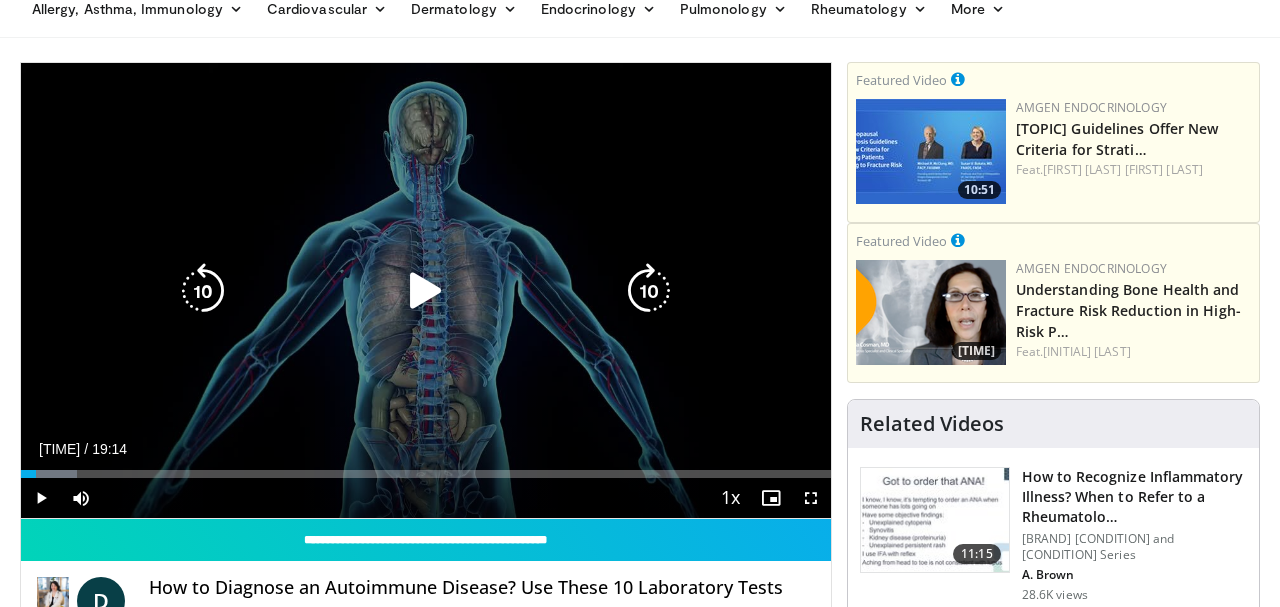 scroll, scrollTop: 54, scrollLeft: 0, axis: vertical 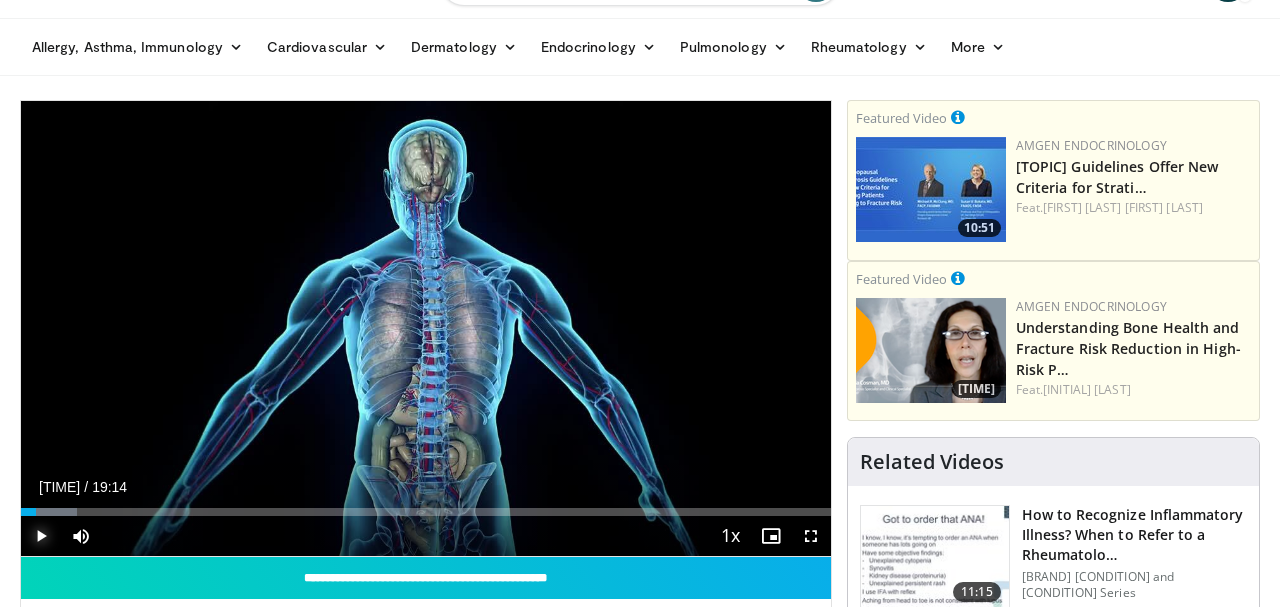 click at bounding box center [41, 536] 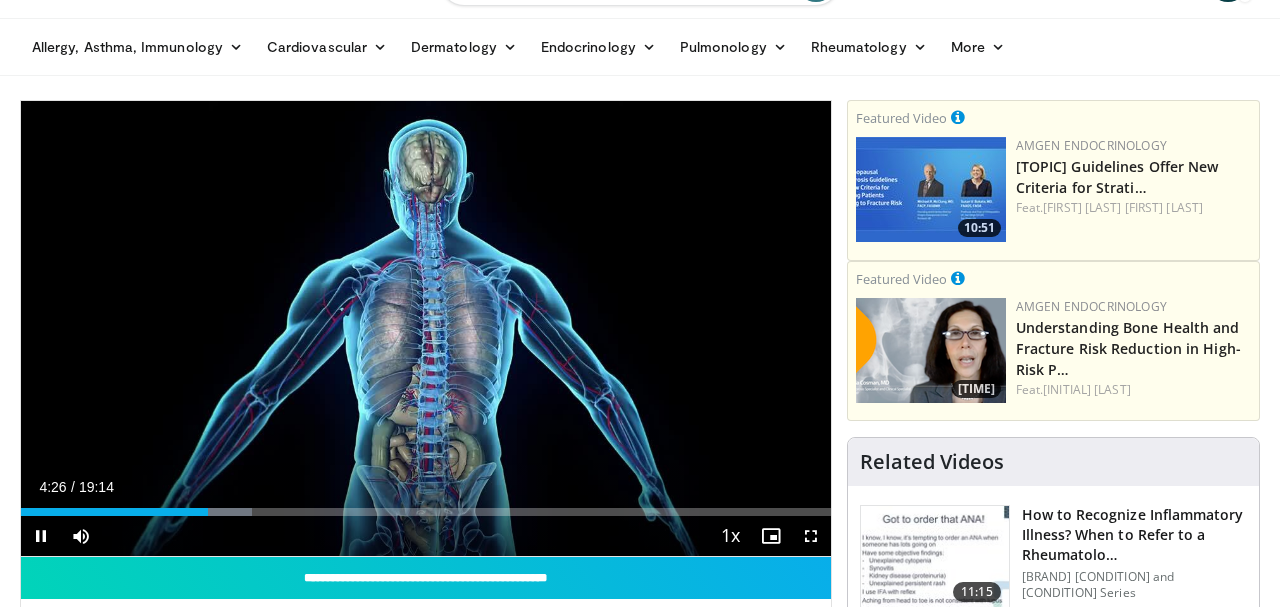 click on "**********" at bounding box center (426, 329) 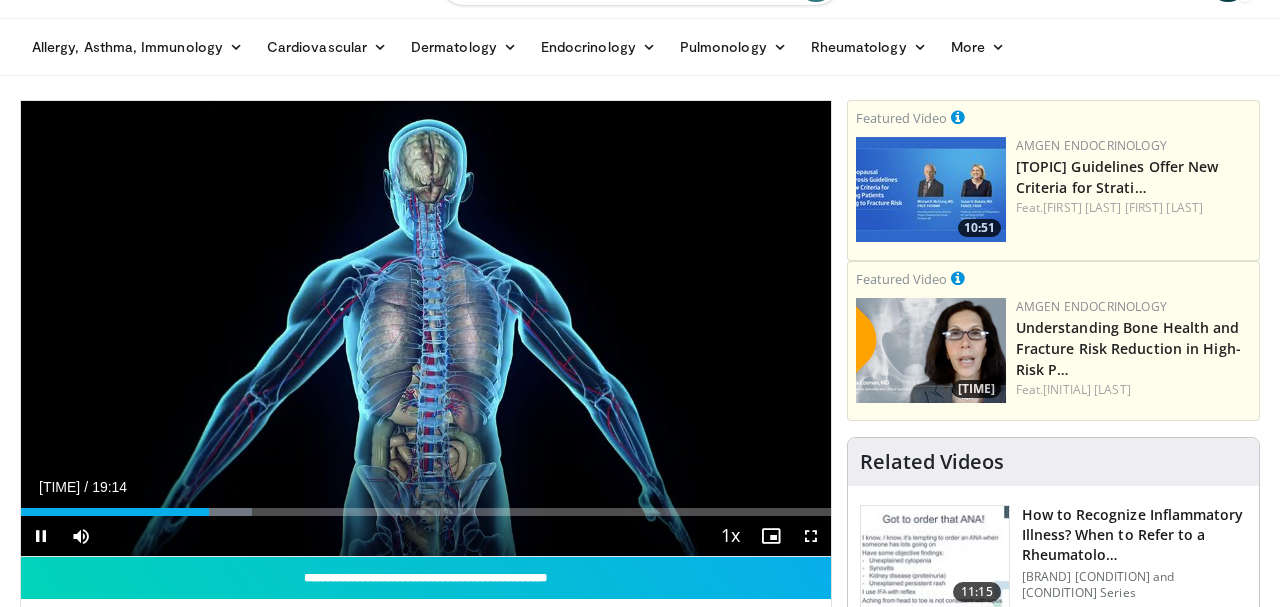 scroll, scrollTop: 56, scrollLeft: 0, axis: vertical 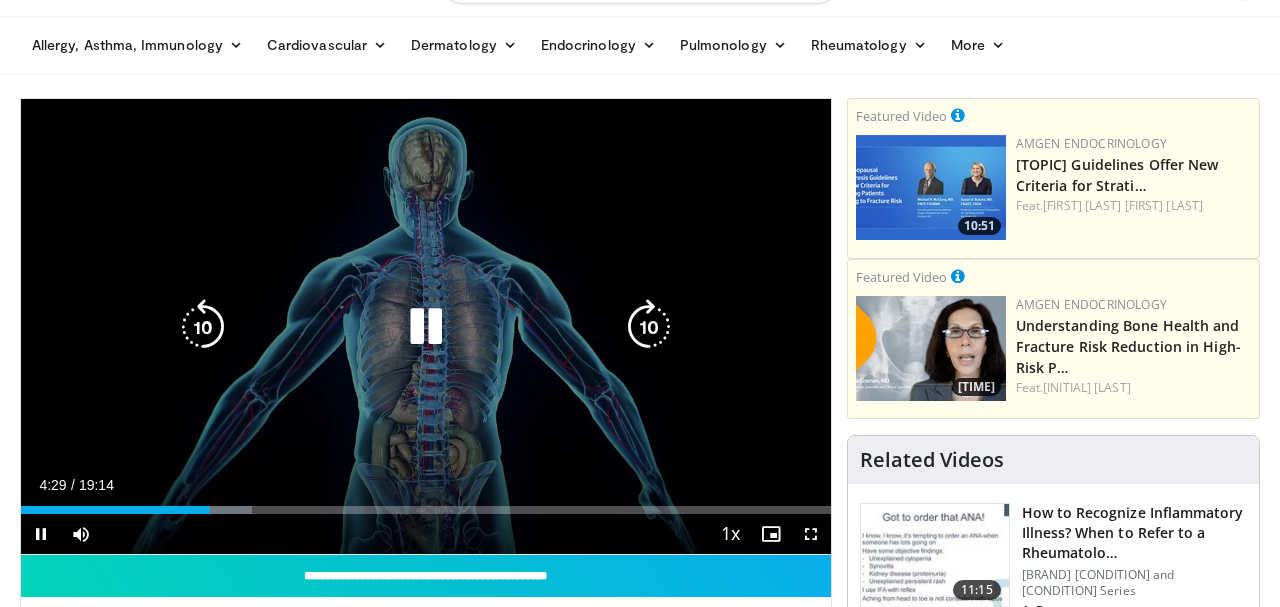 click at bounding box center (426, 327) 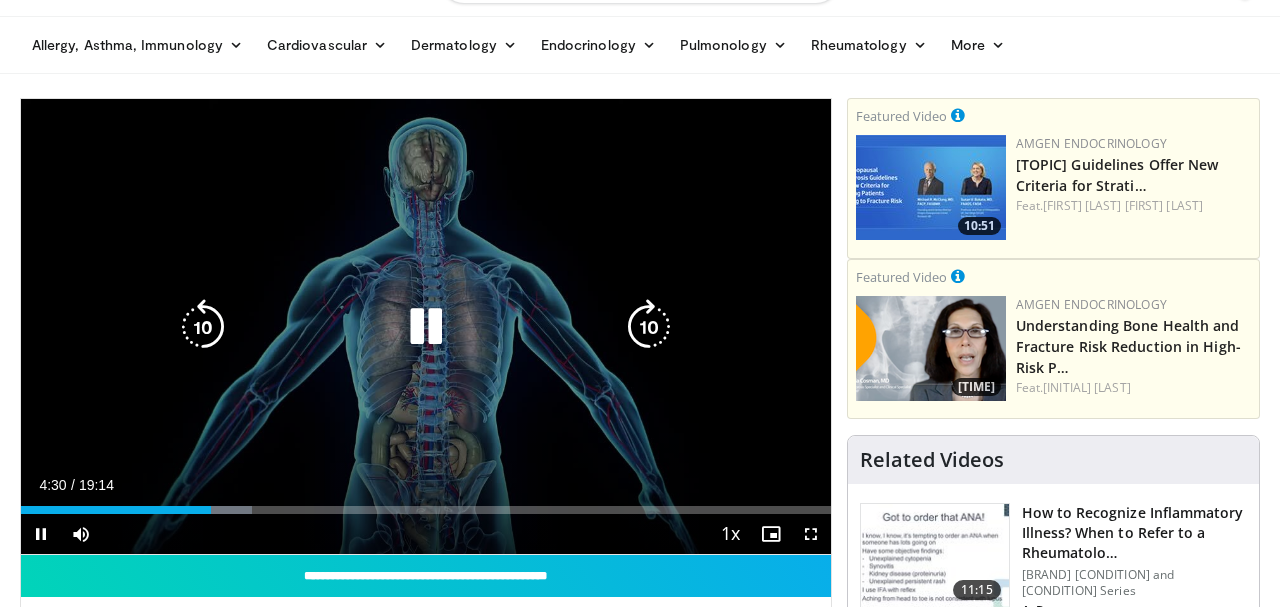 click at bounding box center (426, 327) 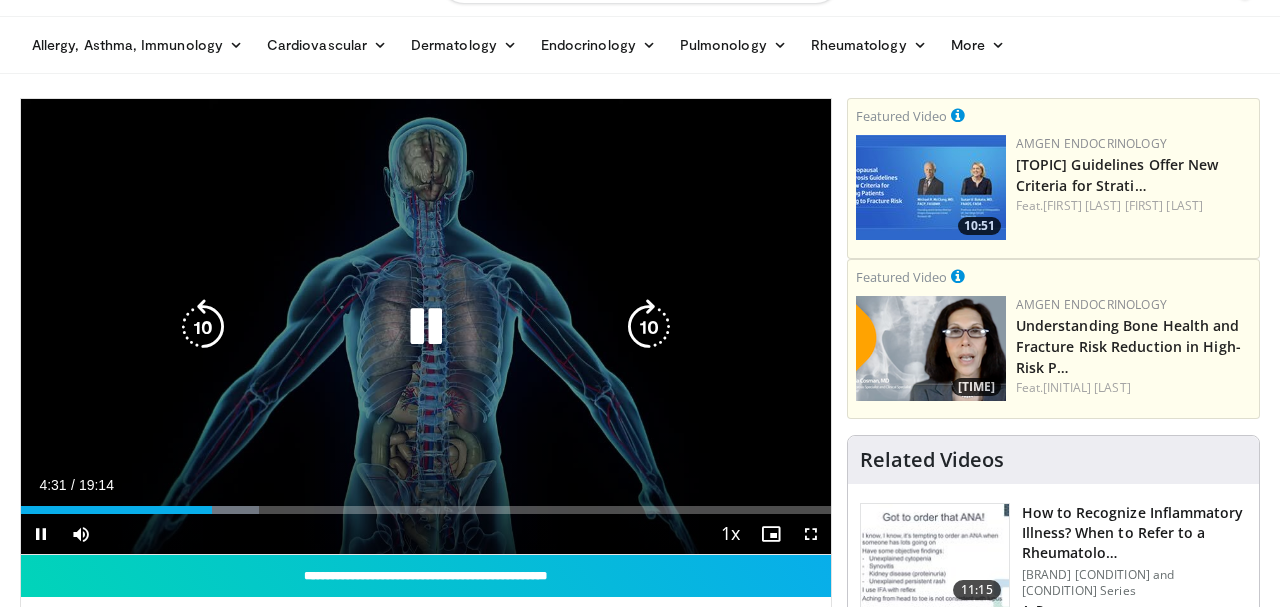 click at bounding box center [426, 327] 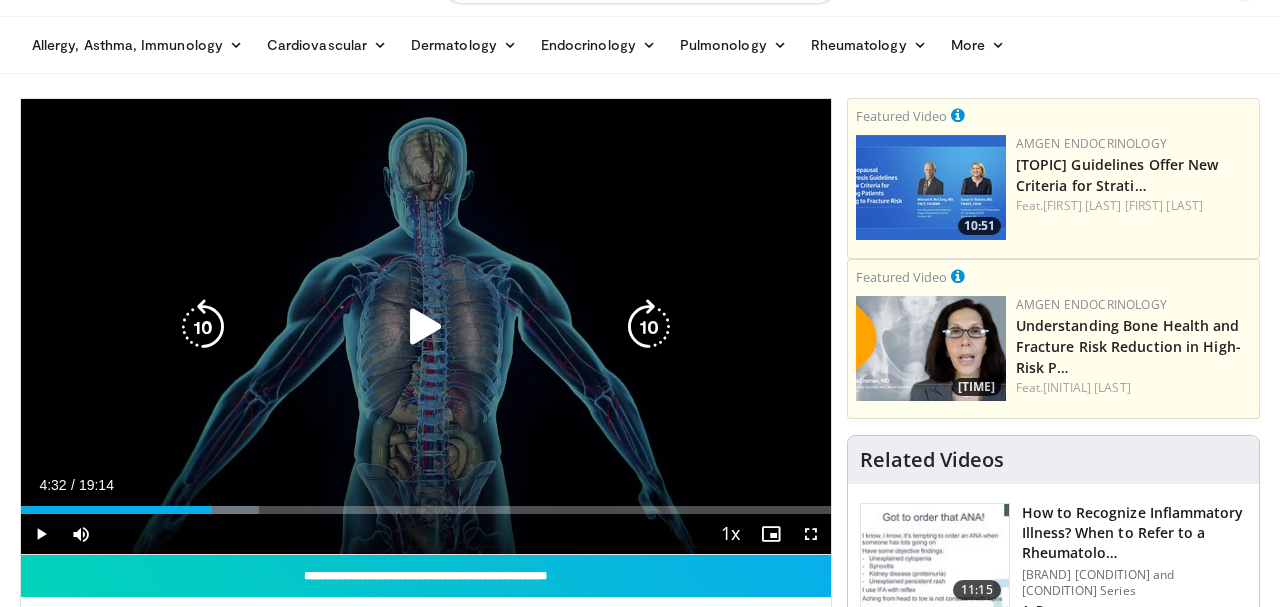 click at bounding box center (426, 327) 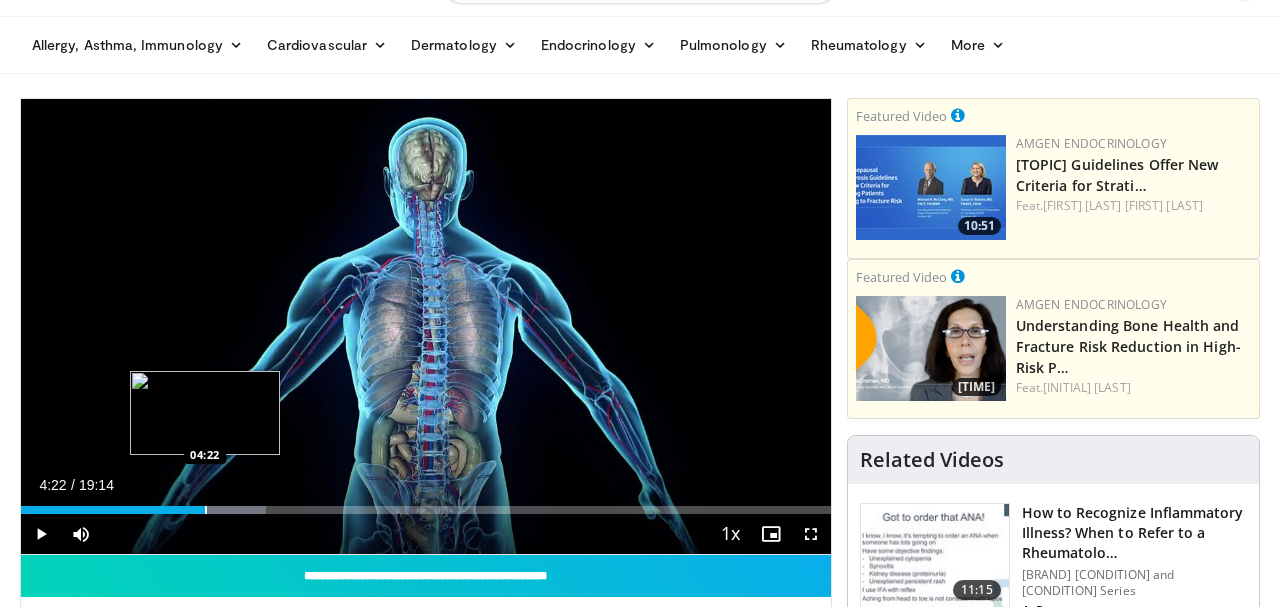 click at bounding box center (206, 510) 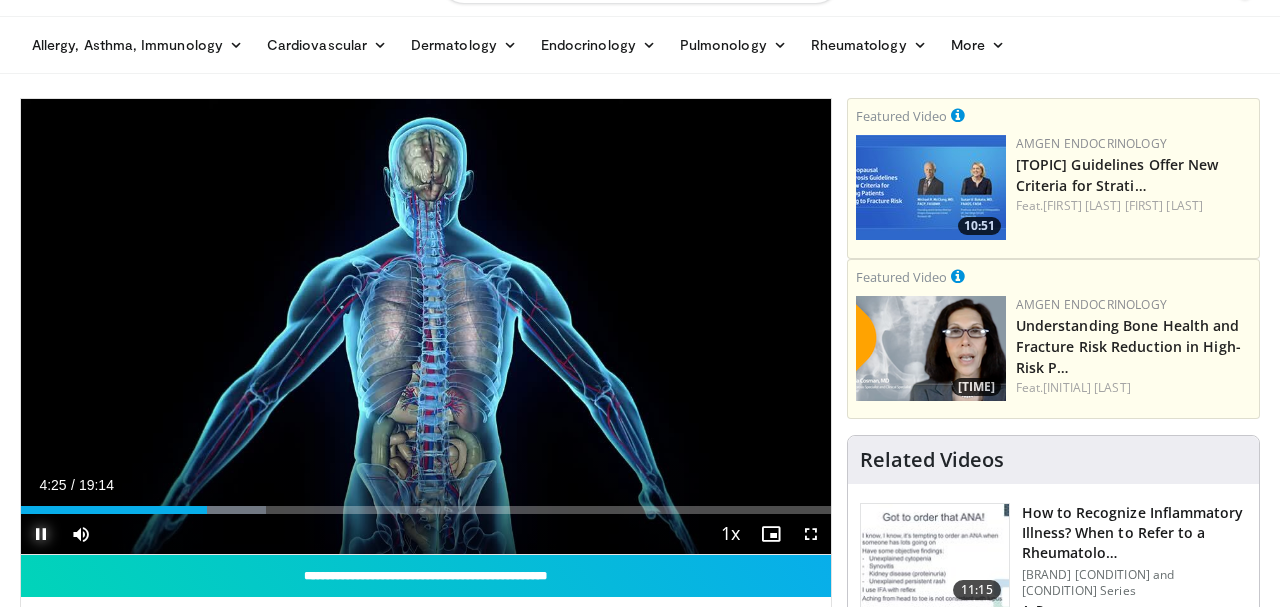 click at bounding box center (41, 534) 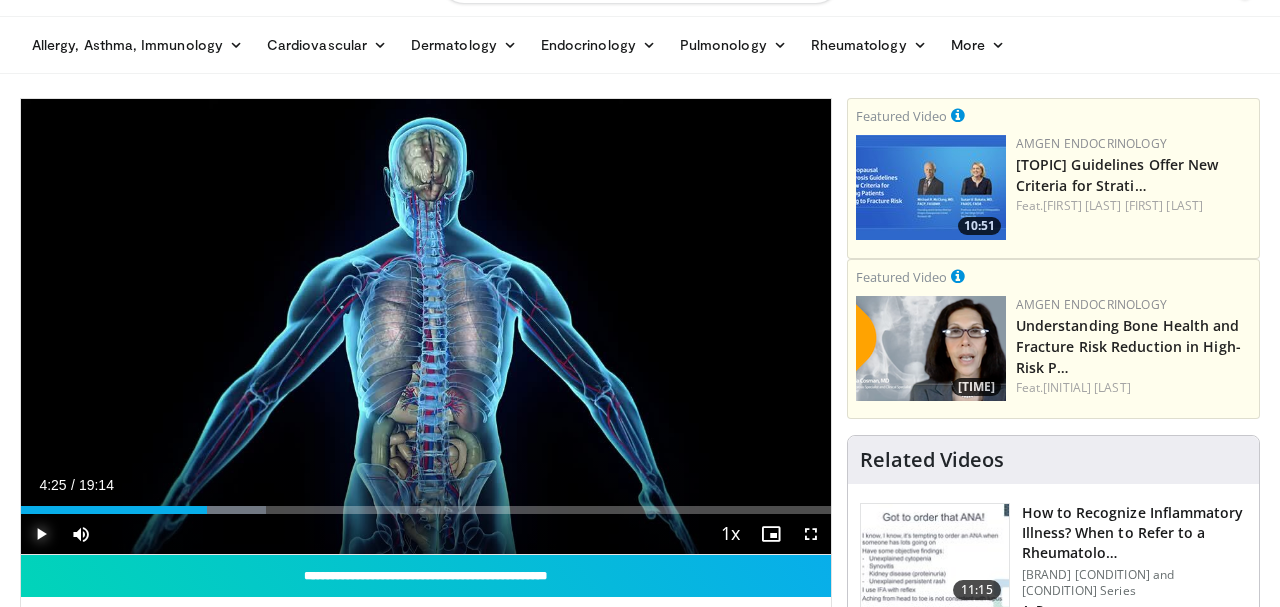 click at bounding box center [41, 534] 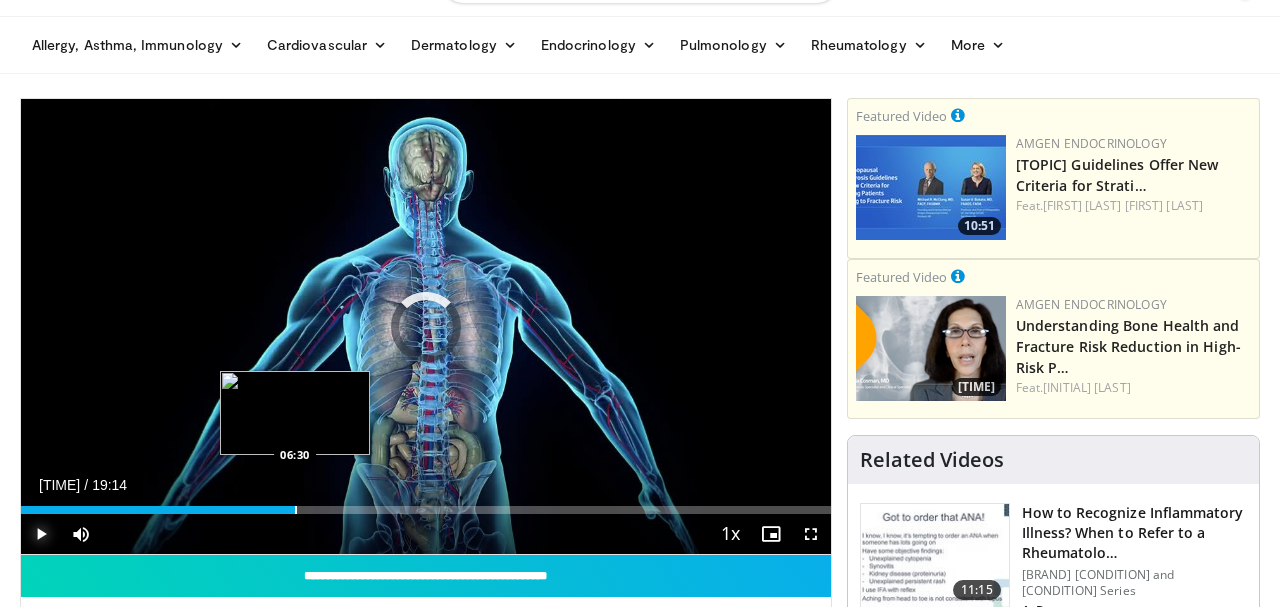 click at bounding box center [296, 510] 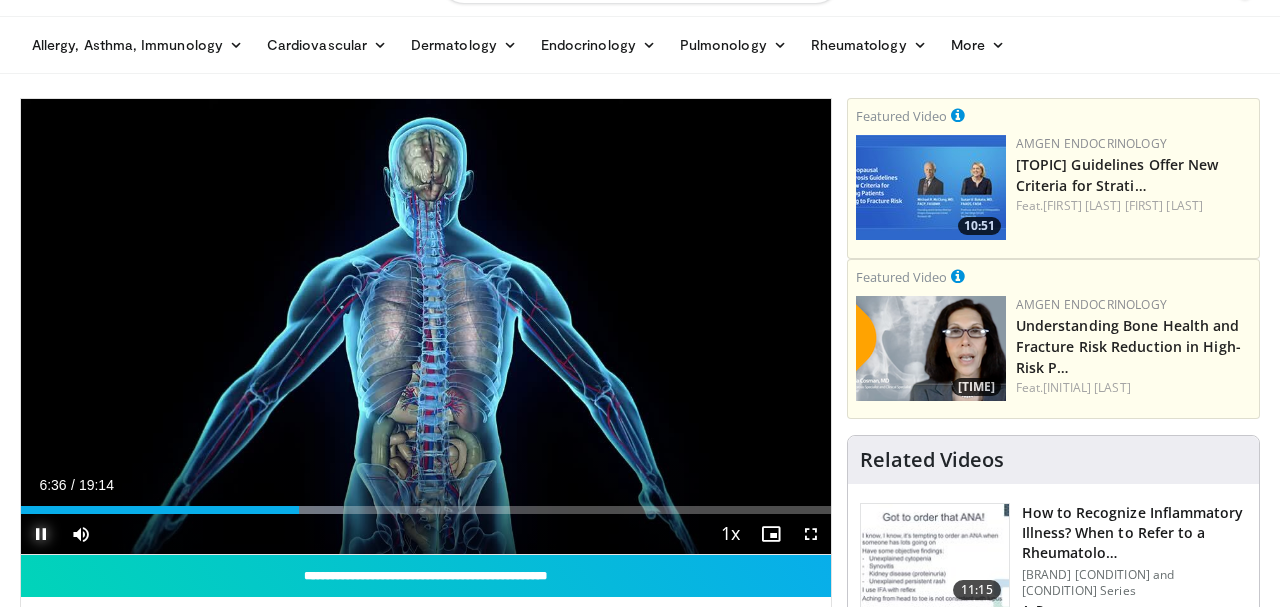 click on "**********" at bounding box center [426, 327] 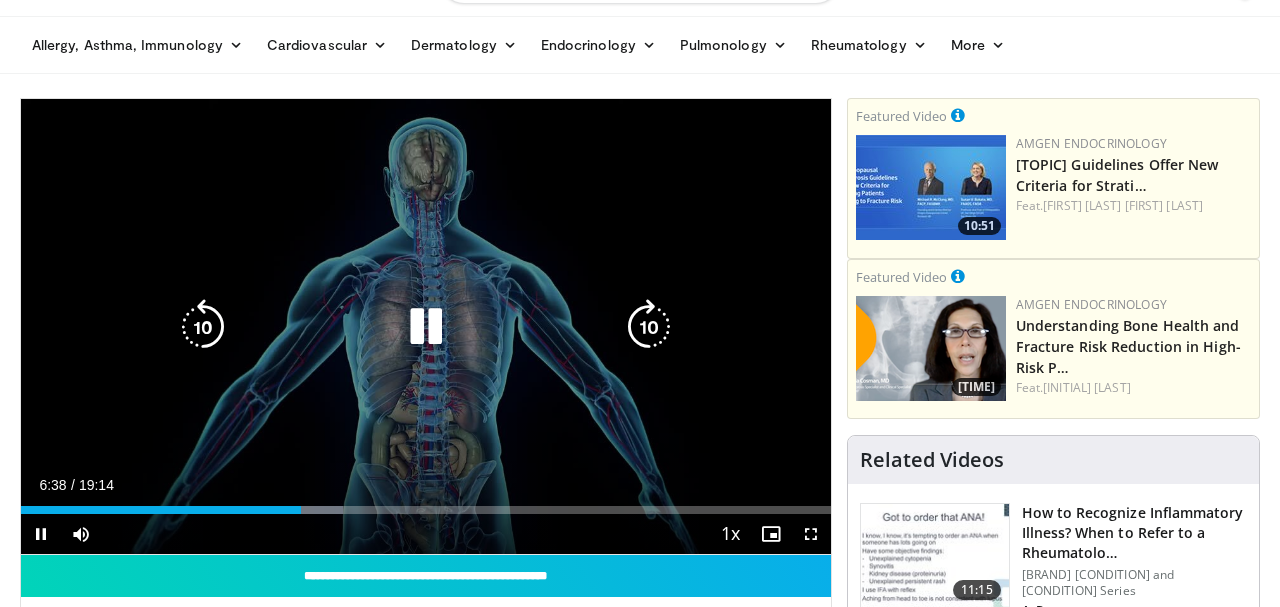 click on "10 seconds
Tap to unmute" at bounding box center [426, 326] 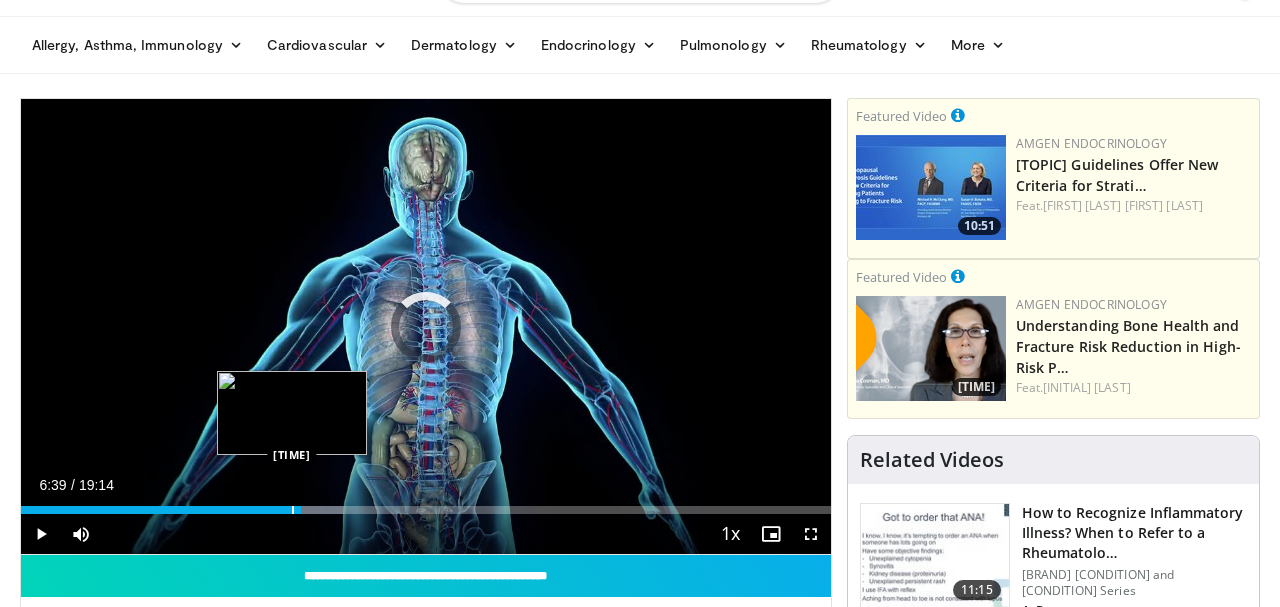click at bounding box center (293, 510) 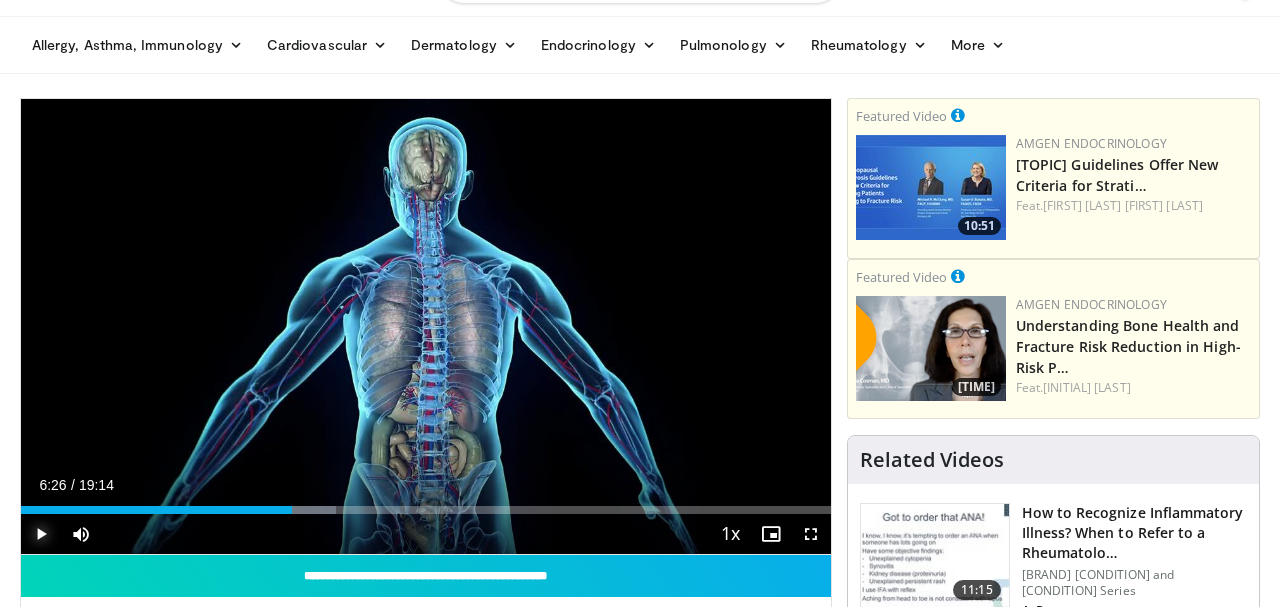click at bounding box center [41, 534] 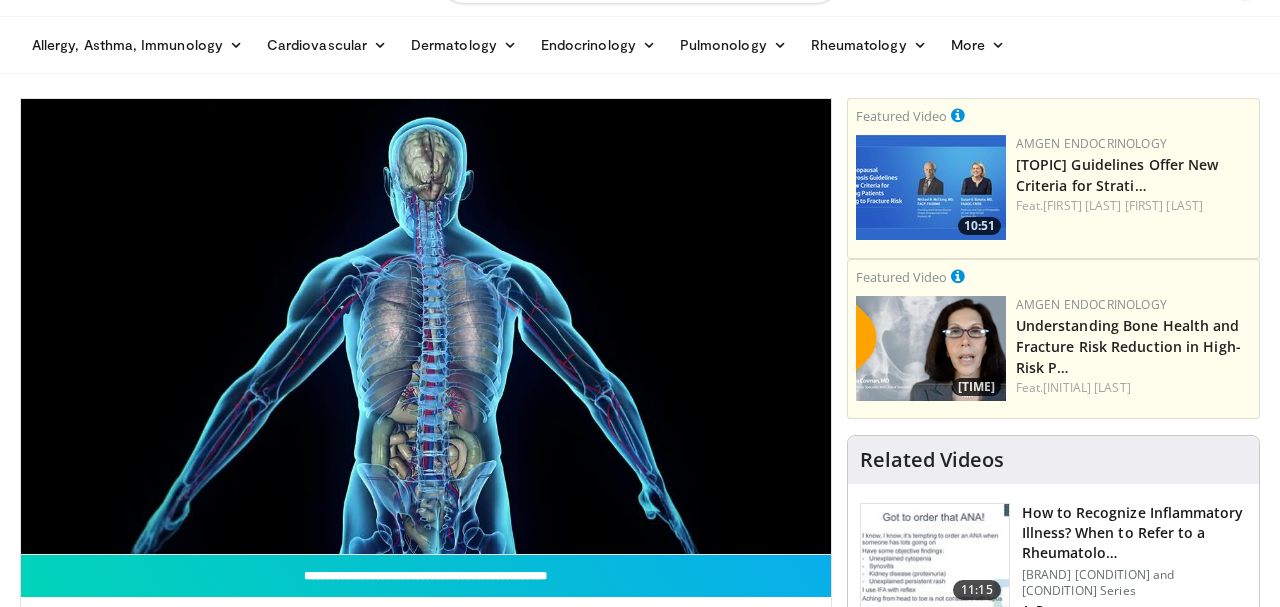 click on "10 seconds
Tap to unmute" at bounding box center [426, 326] 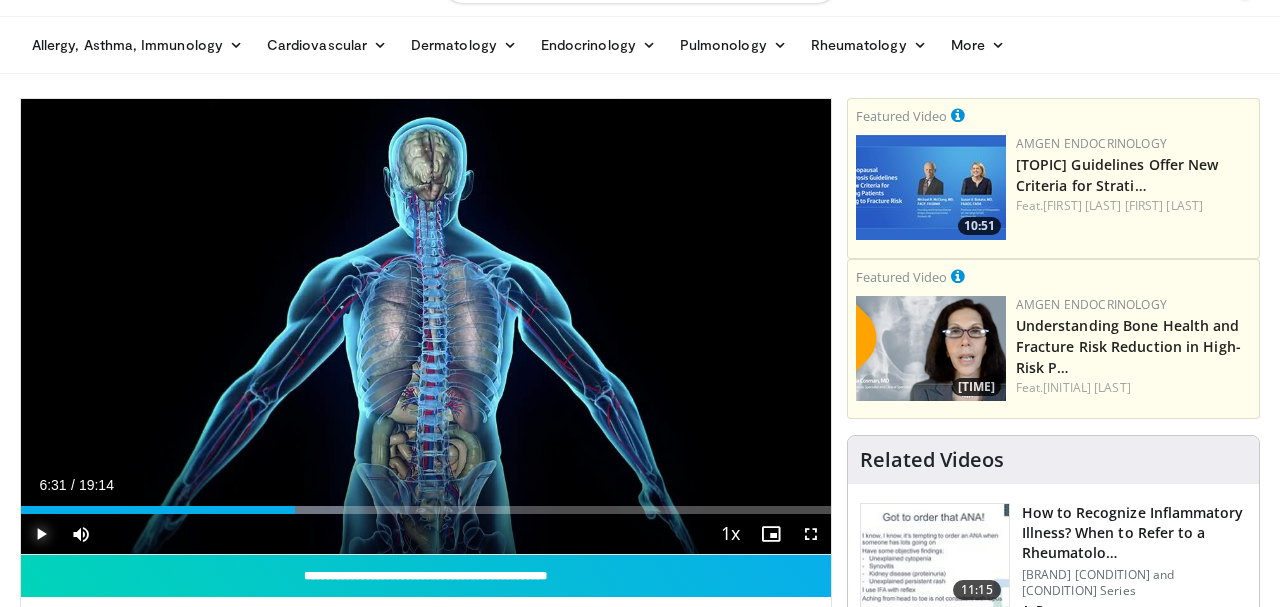 click at bounding box center [41, 534] 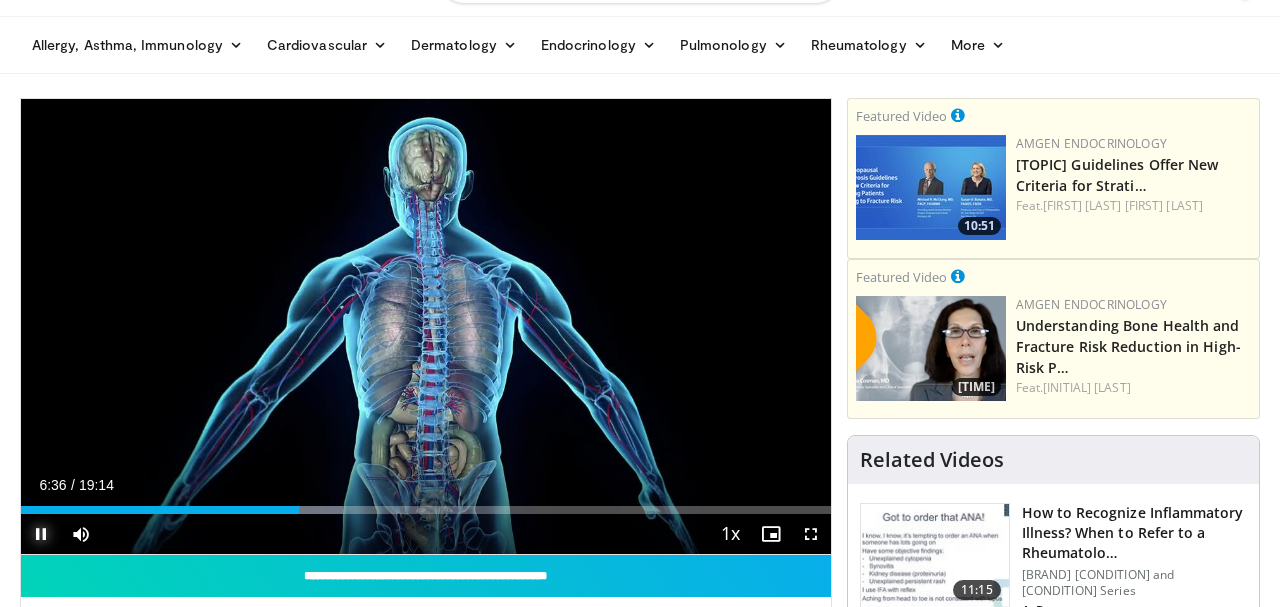 click at bounding box center [41, 534] 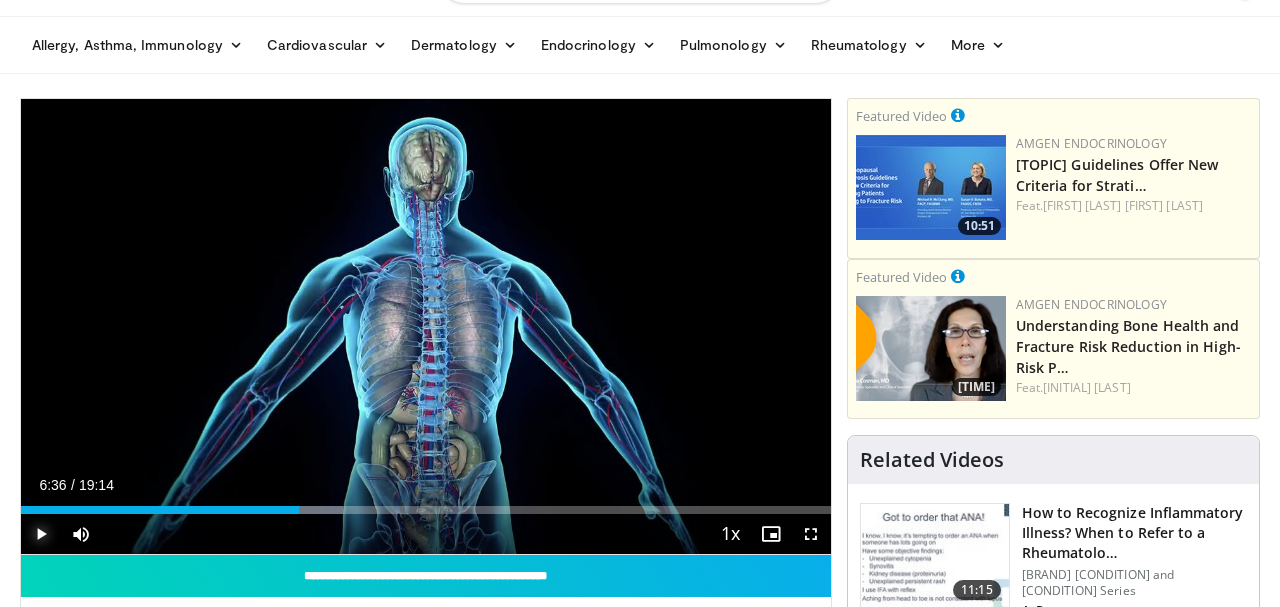 click at bounding box center (41, 534) 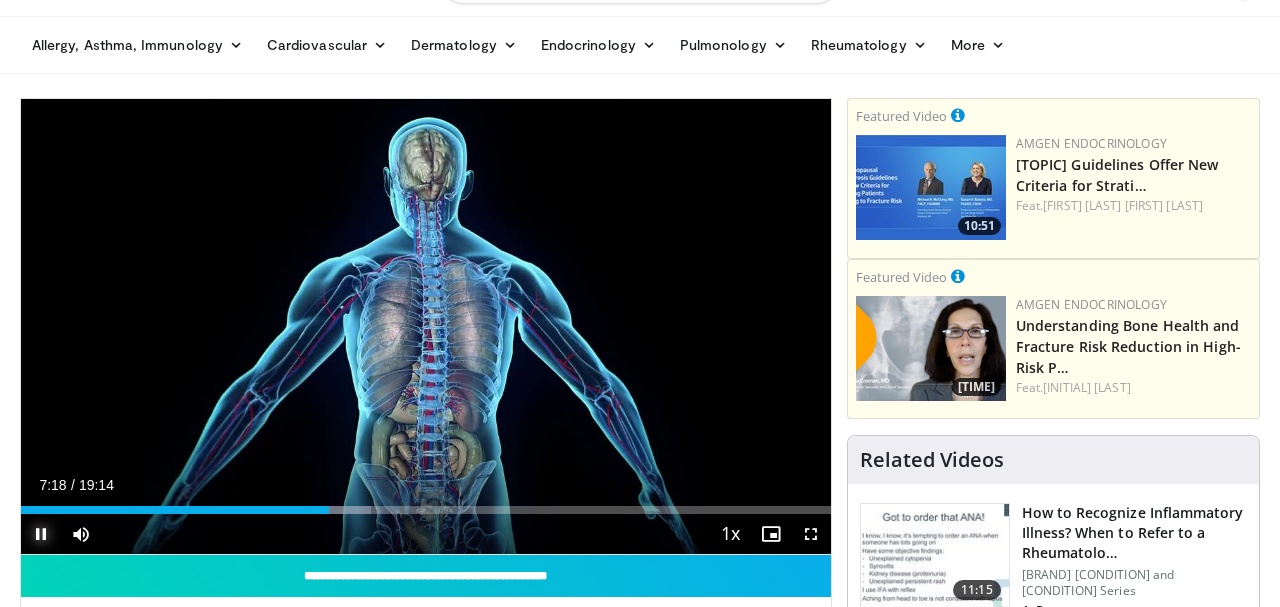 click at bounding box center [41, 534] 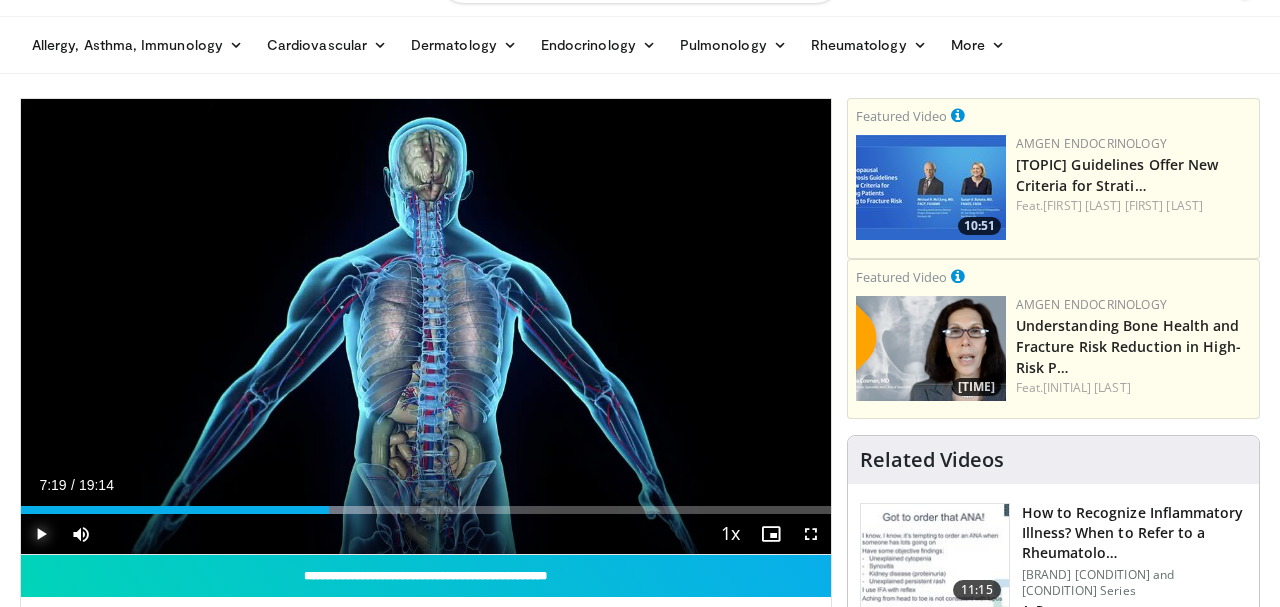 click at bounding box center [41, 534] 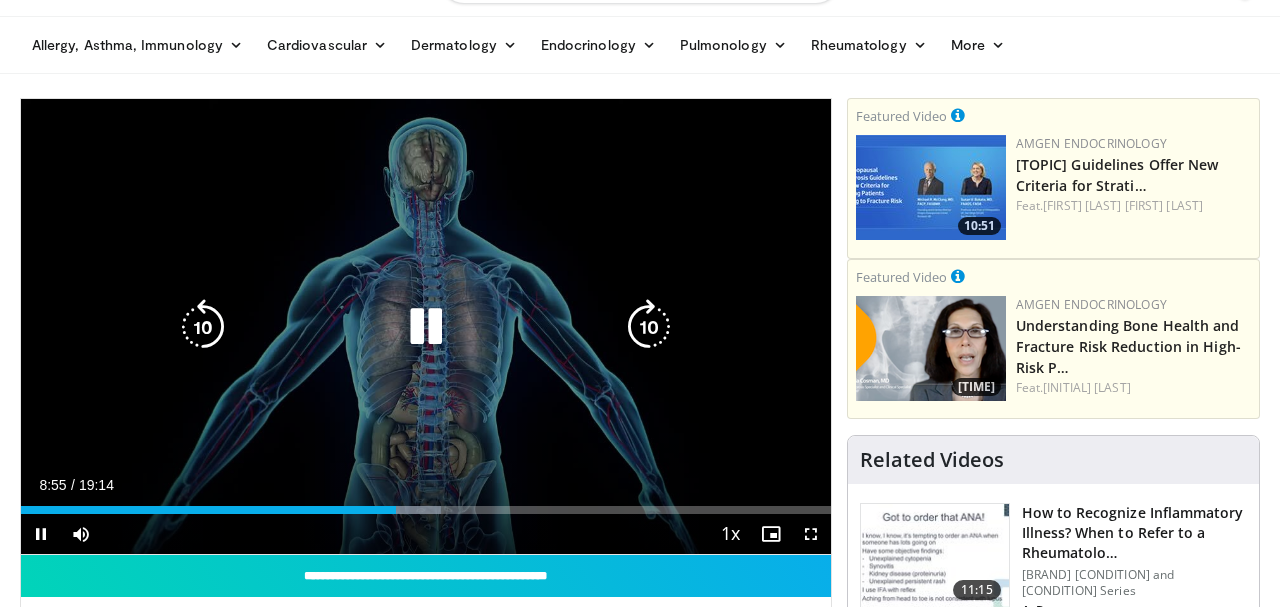 click at bounding box center (426, 327) 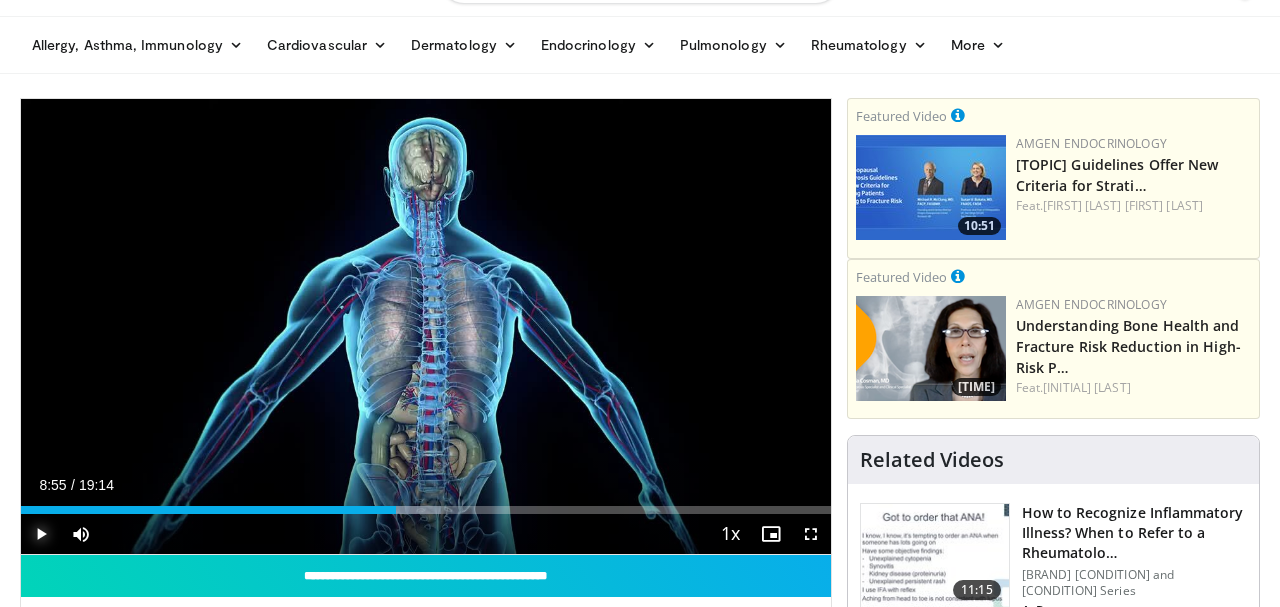 click at bounding box center [41, 534] 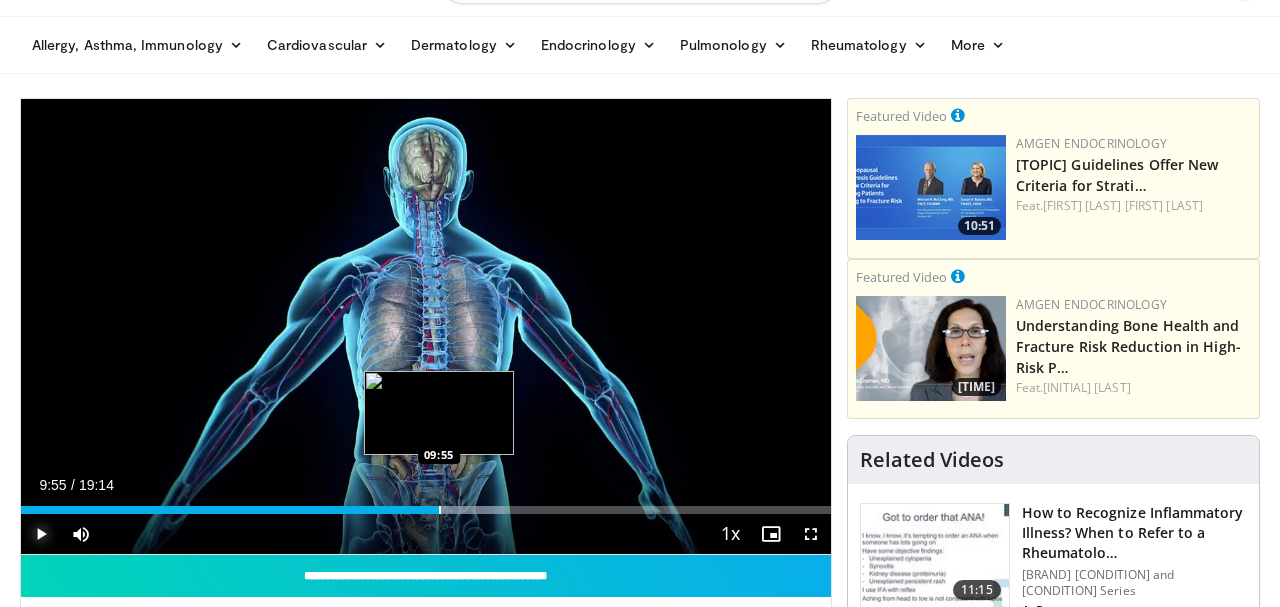 click on "Loaded :  59.67% 10:27 09:55" at bounding box center [426, 504] 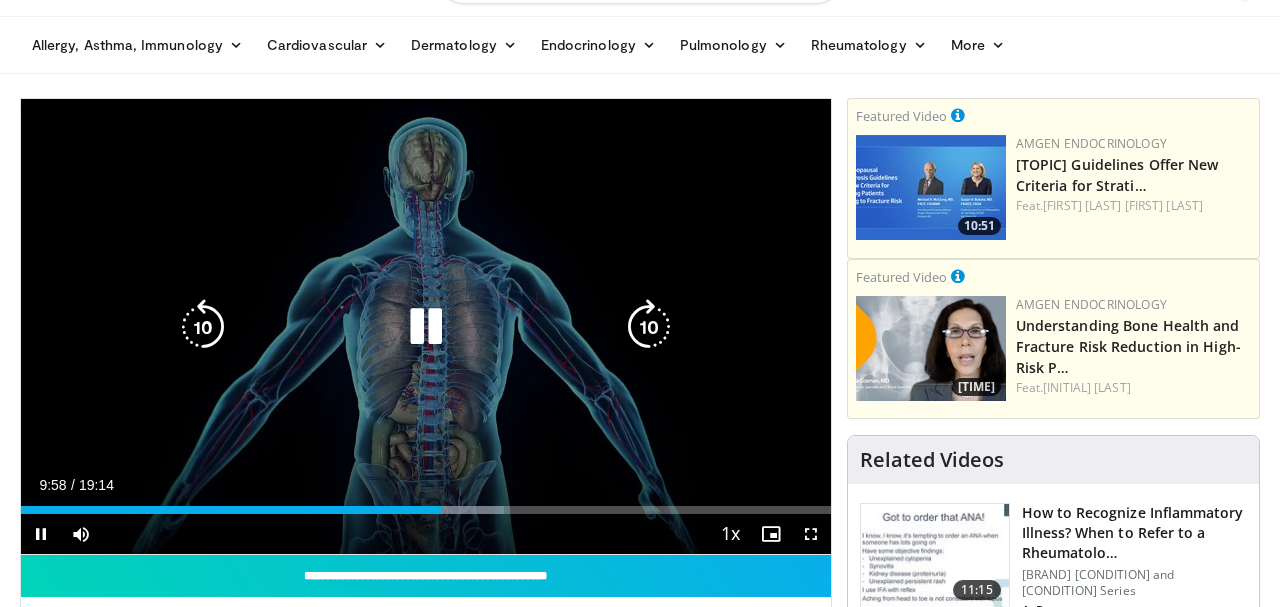 click at bounding box center [426, 327] 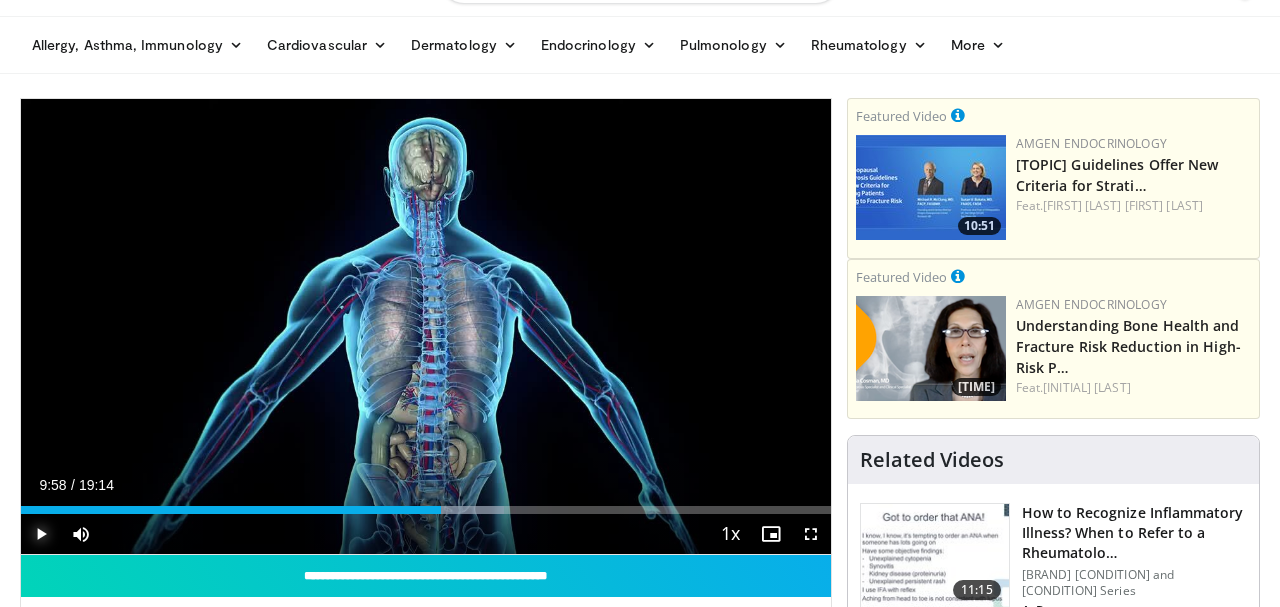 click at bounding box center (41, 534) 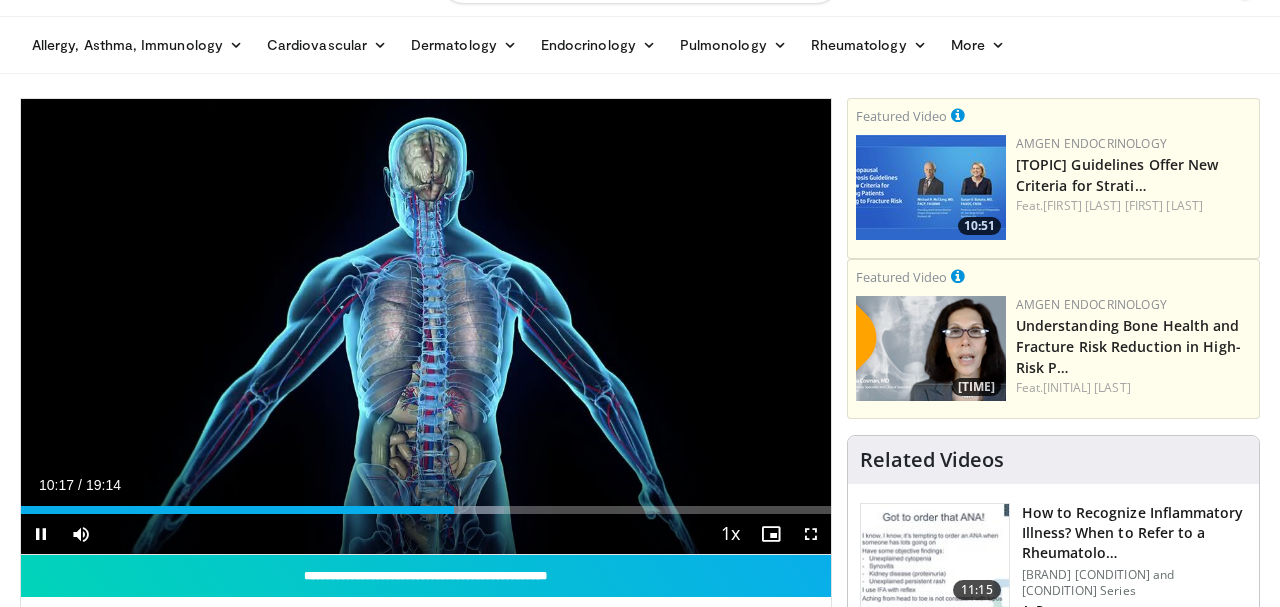 click on "**********" at bounding box center (426, 327) 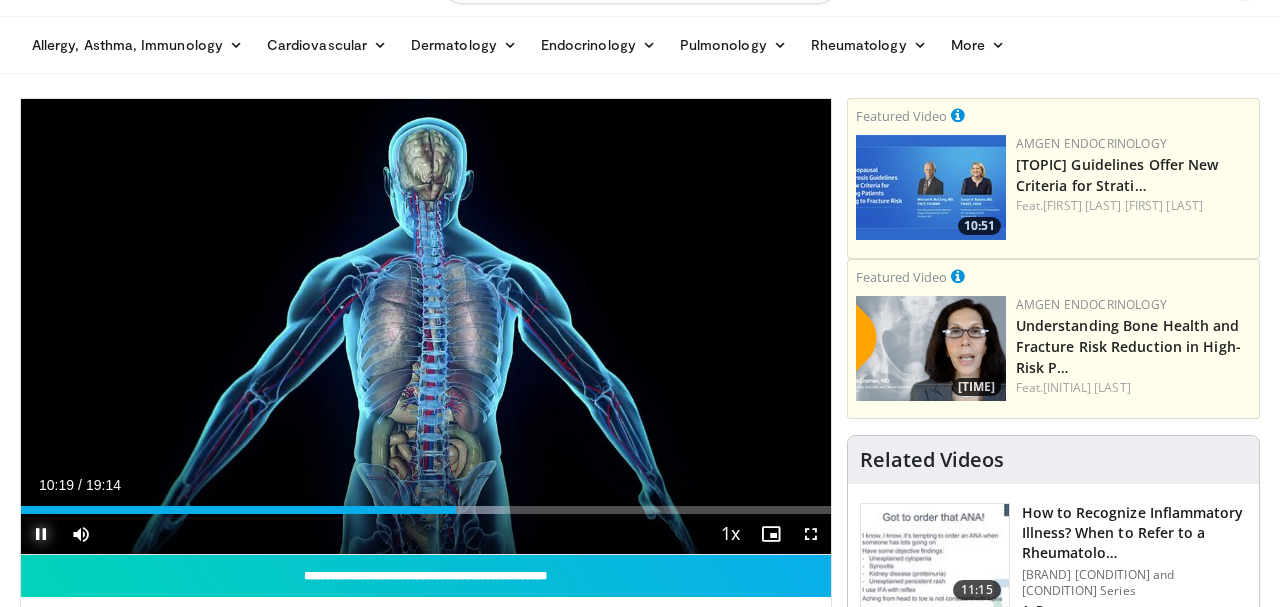 click at bounding box center [41, 534] 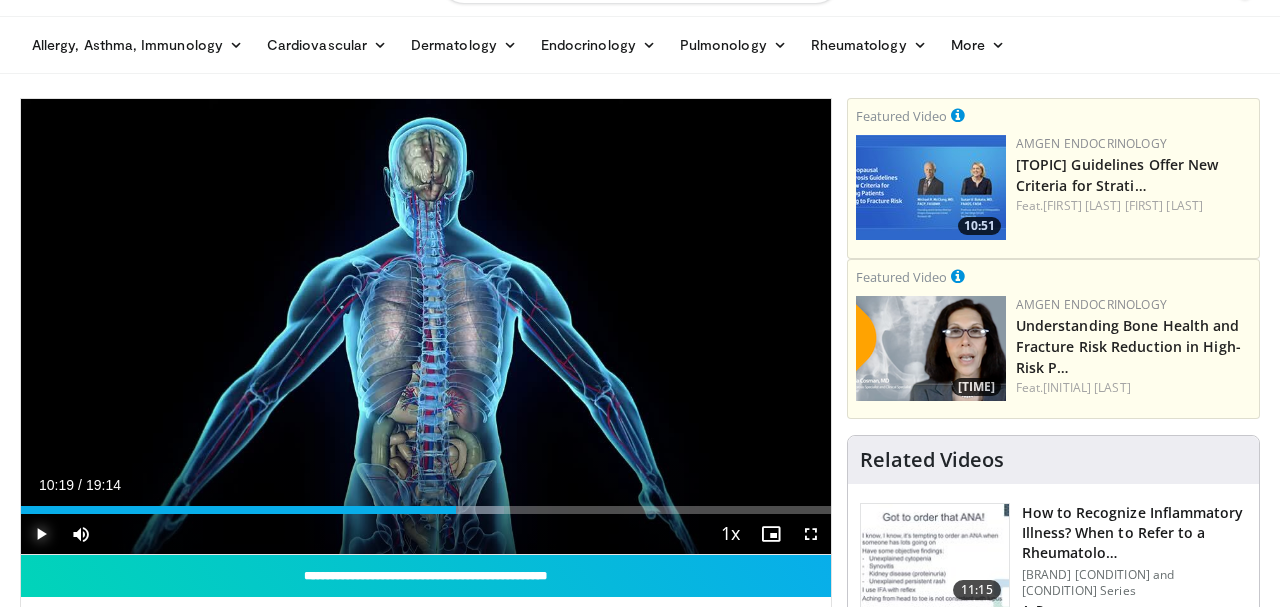 click at bounding box center [41, 534] 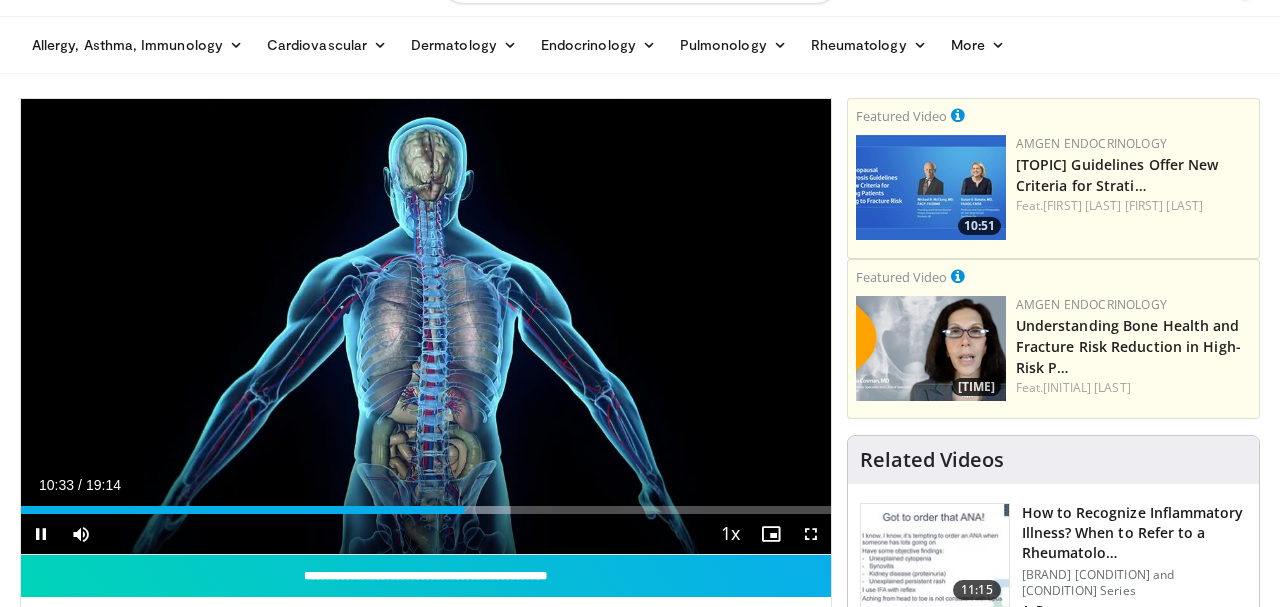 click on "**********" at bounding box center [426, 327] 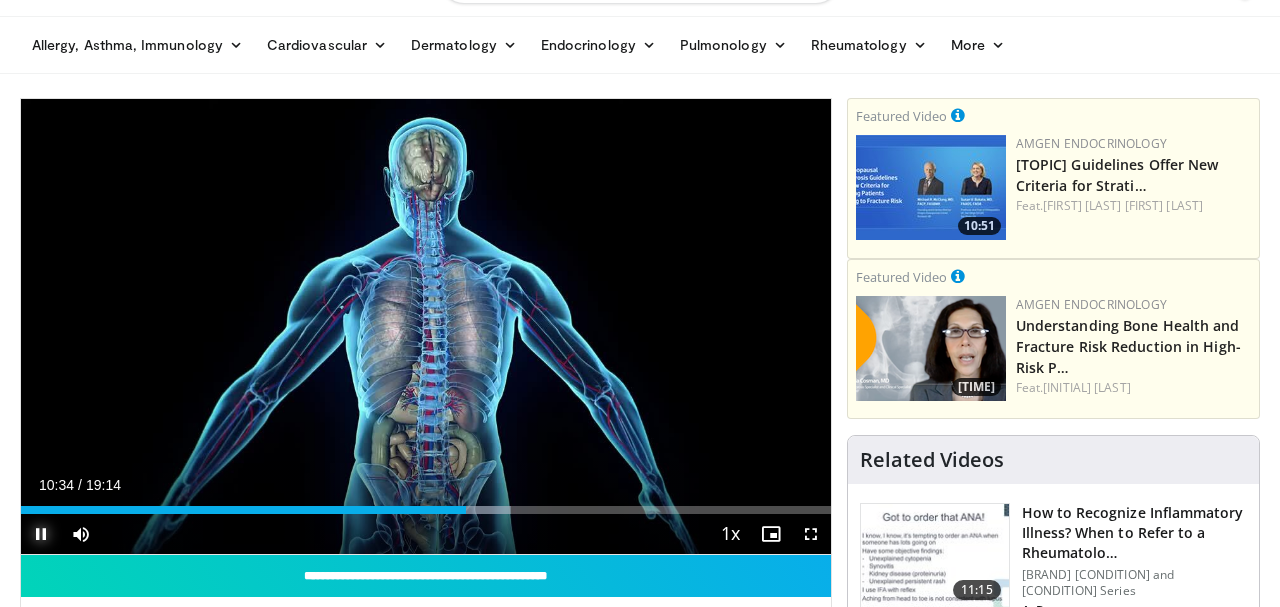 click at bounding box center (41, 534) 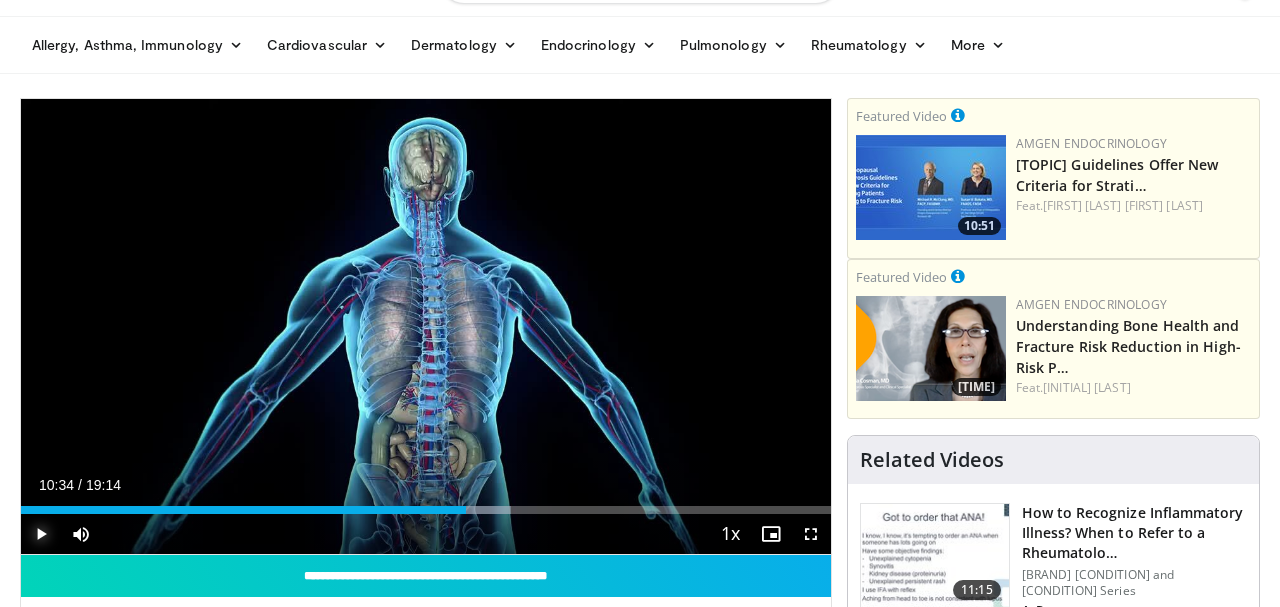 click at bounding box center [41, 534] 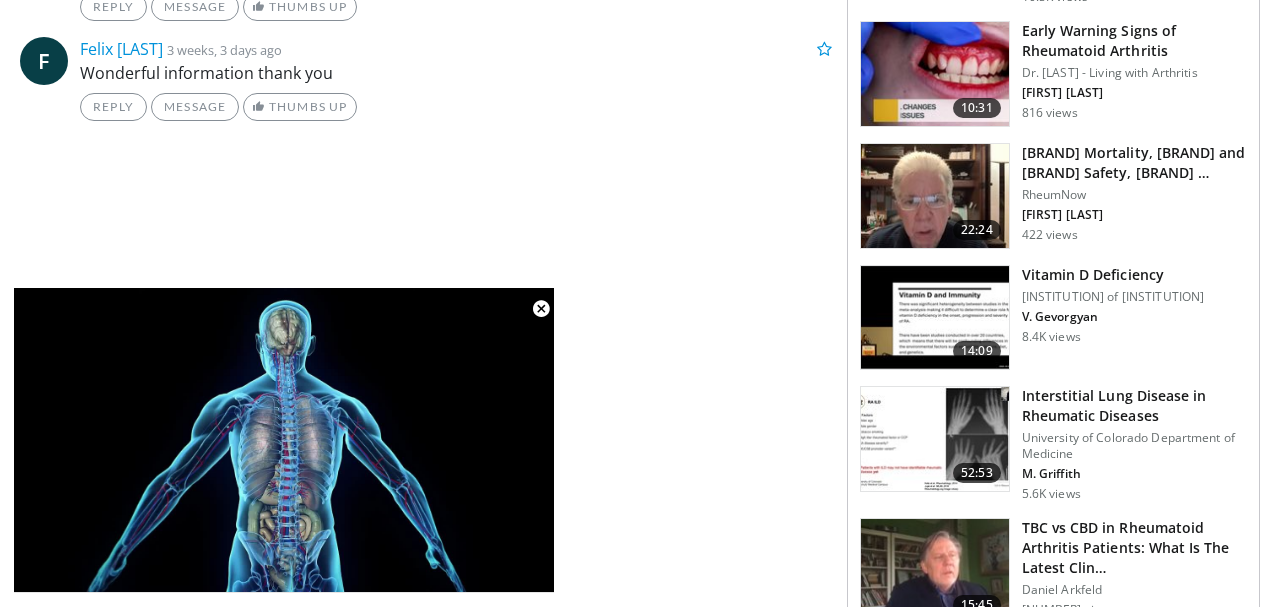 scroll, scrollTop: 1071, scrollLeft: 0, axis: vertical 